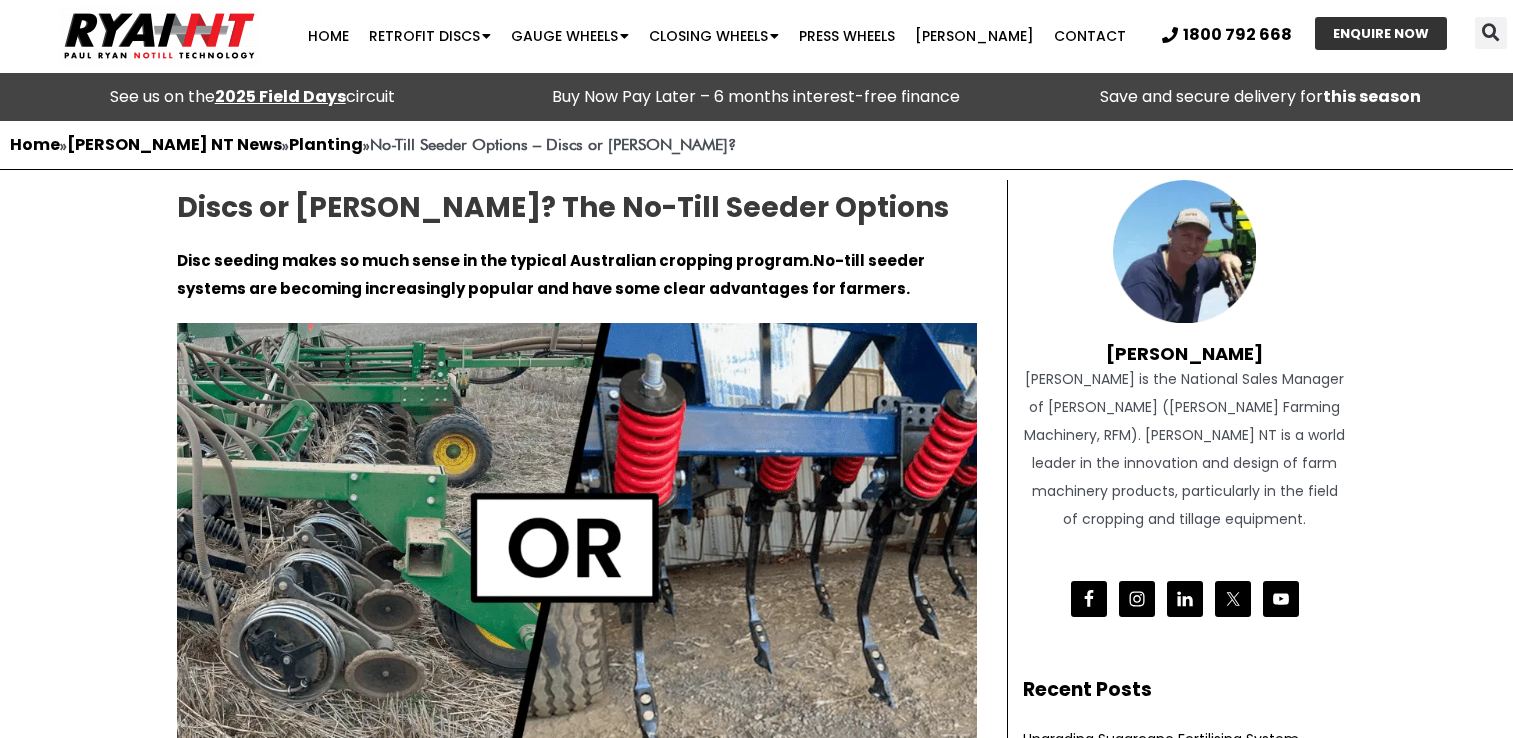 scroll, scrollTop: 1151, scrollLeft: 0, axis: vertical 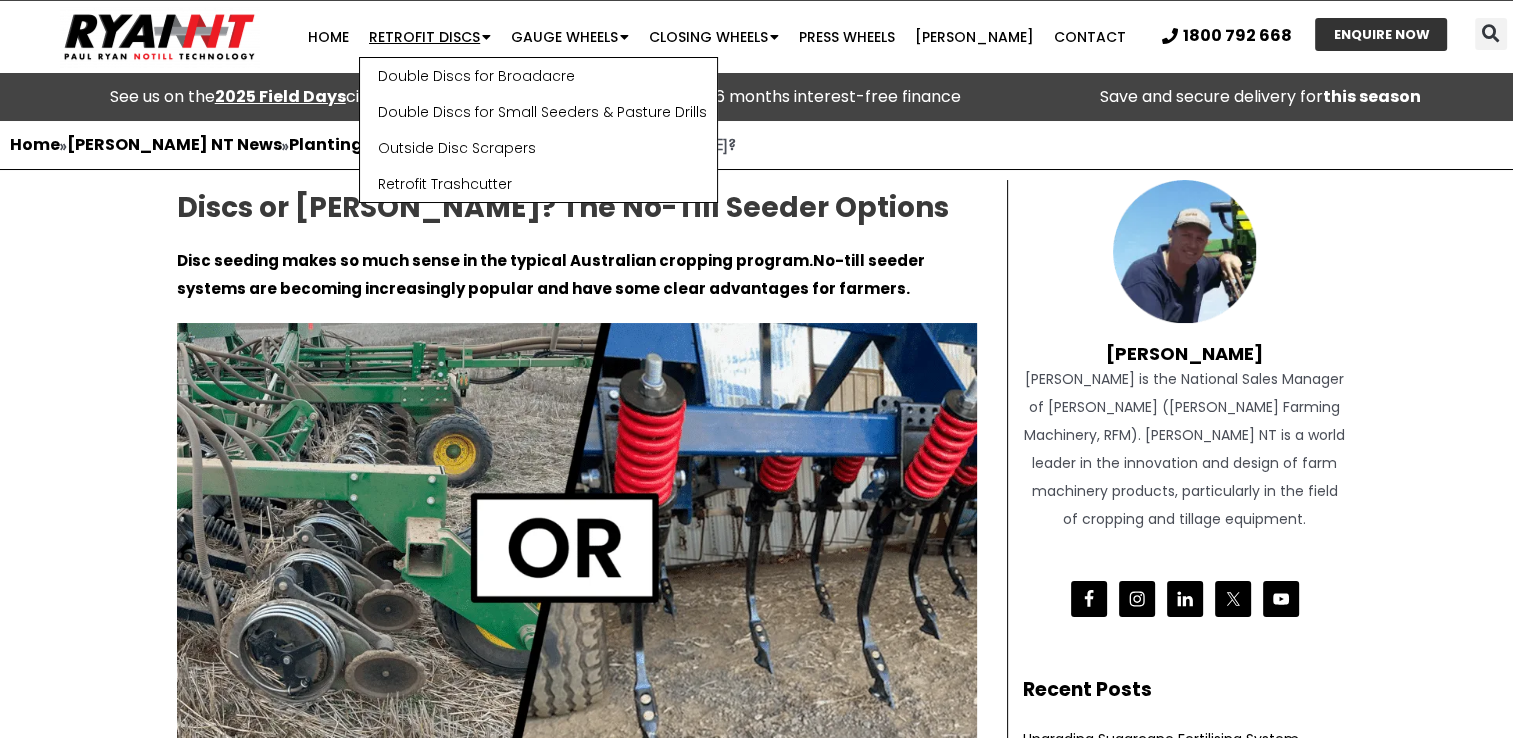 click on "Retrofit Discs" 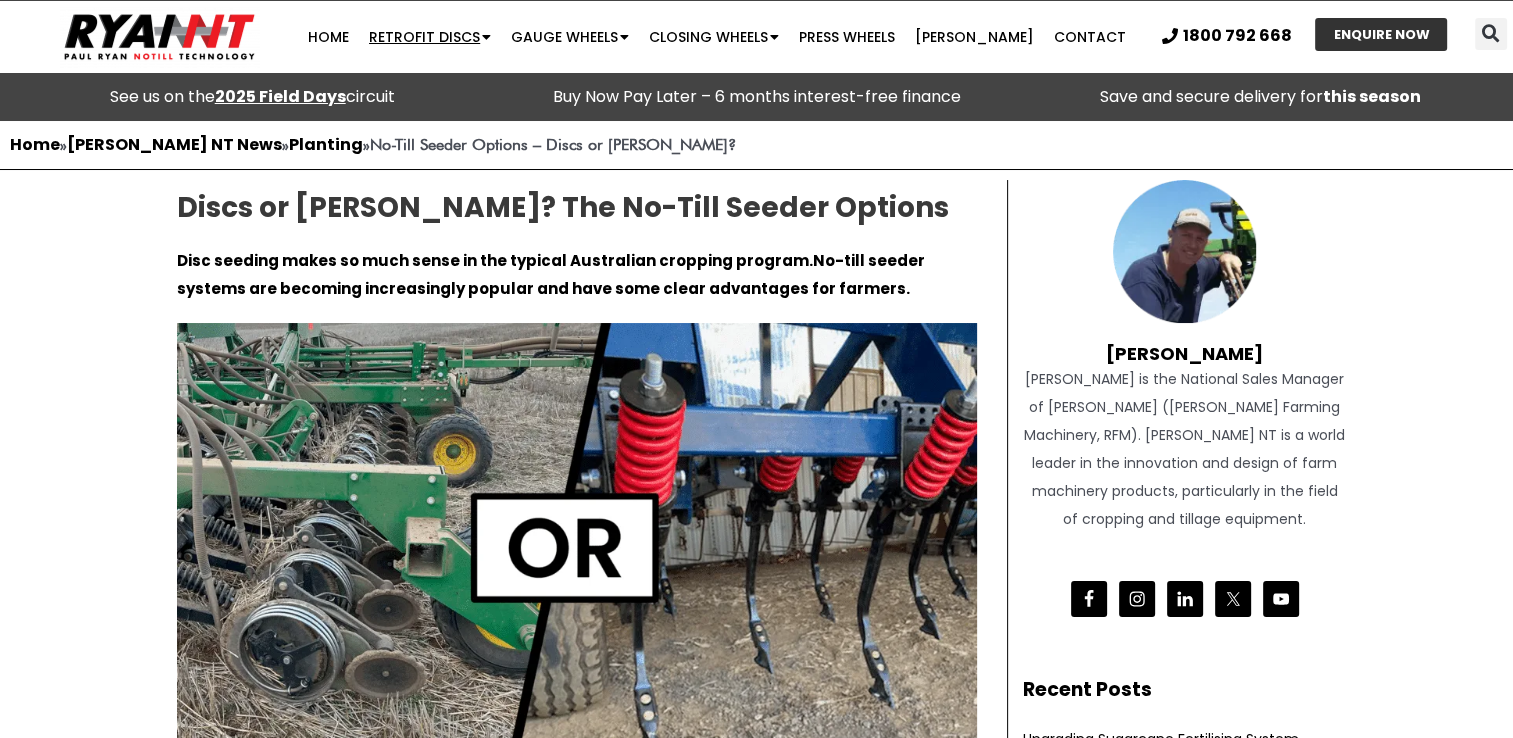 click on "Retrofit Discs" 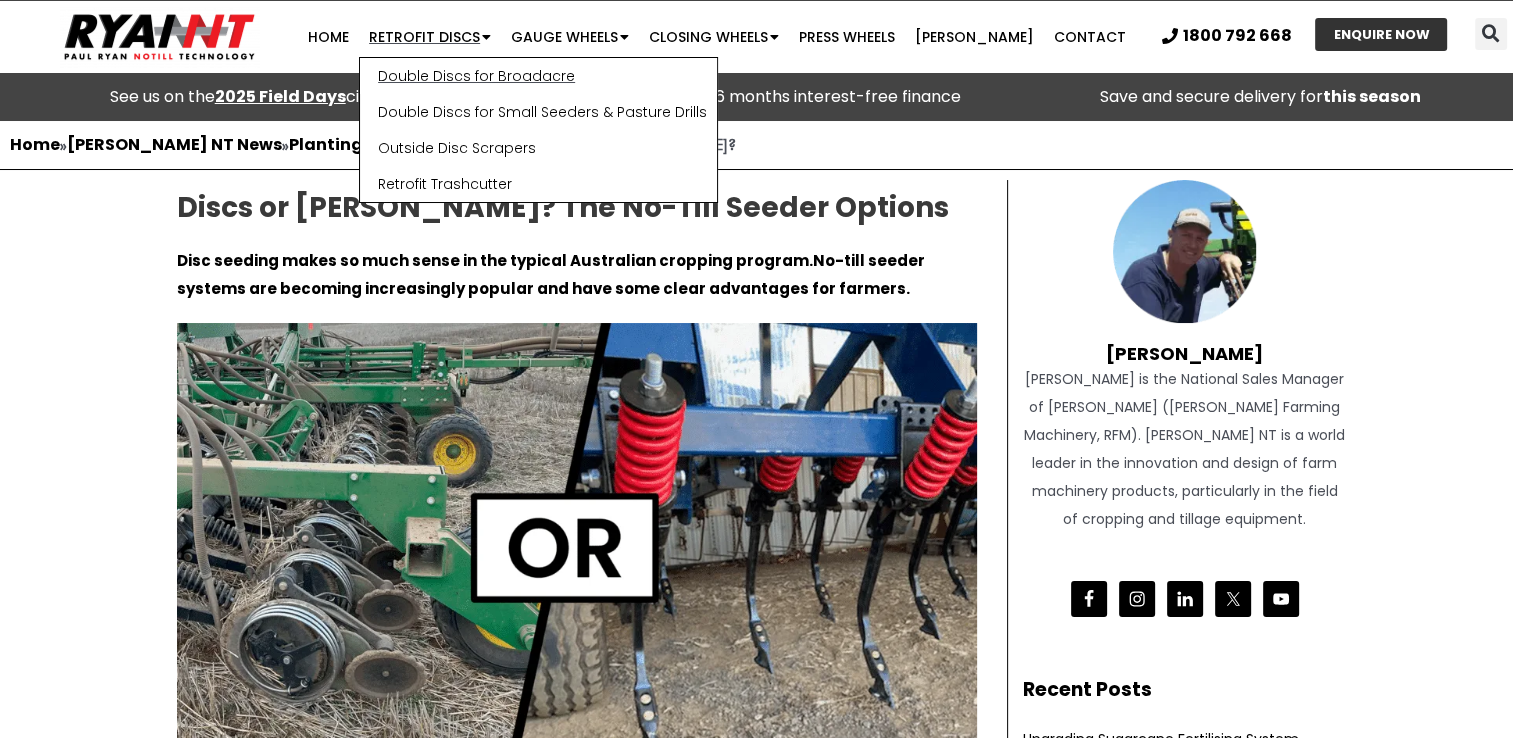 click on "Double Discs for Broadacre" 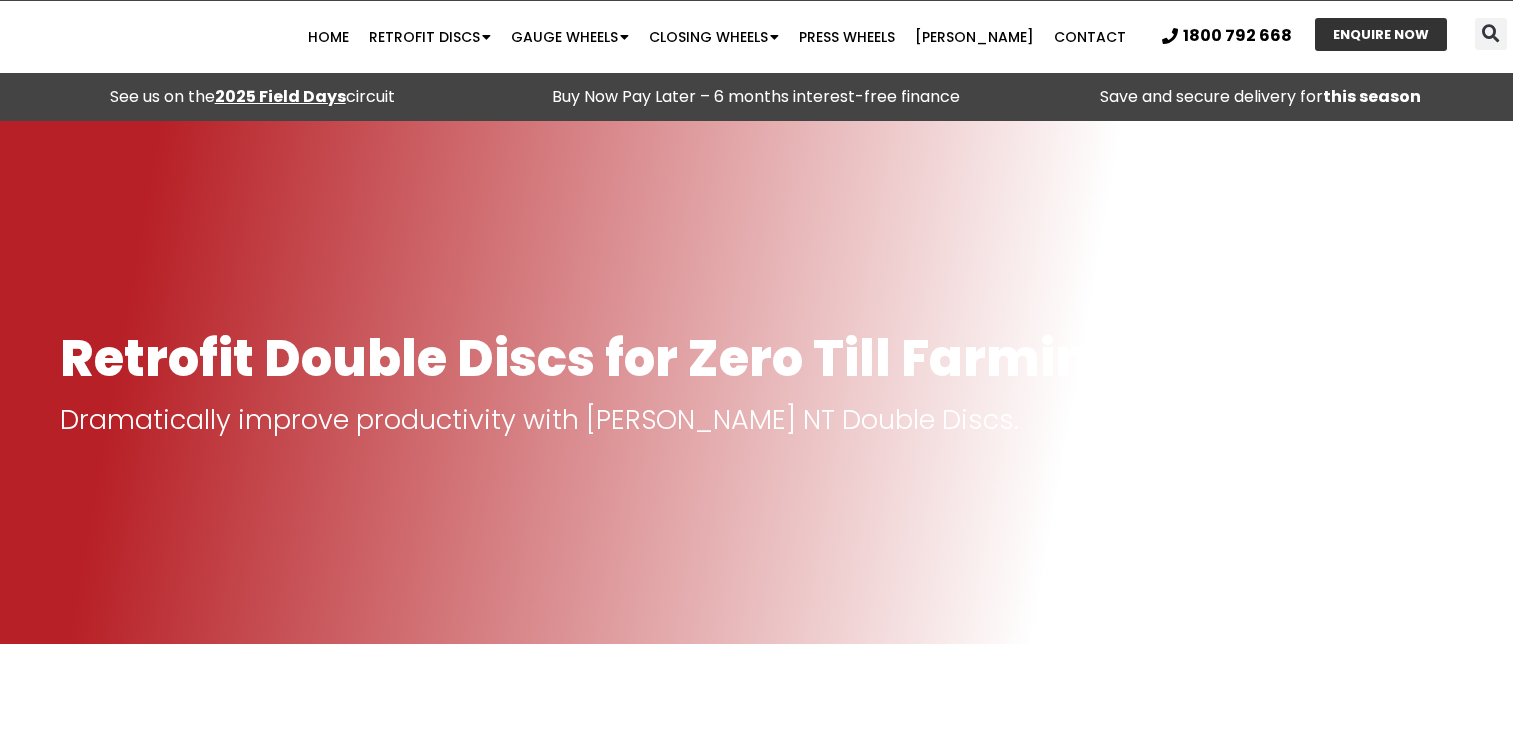 scroll, scrollTop: 0, scrollLeft: 0, axis: both 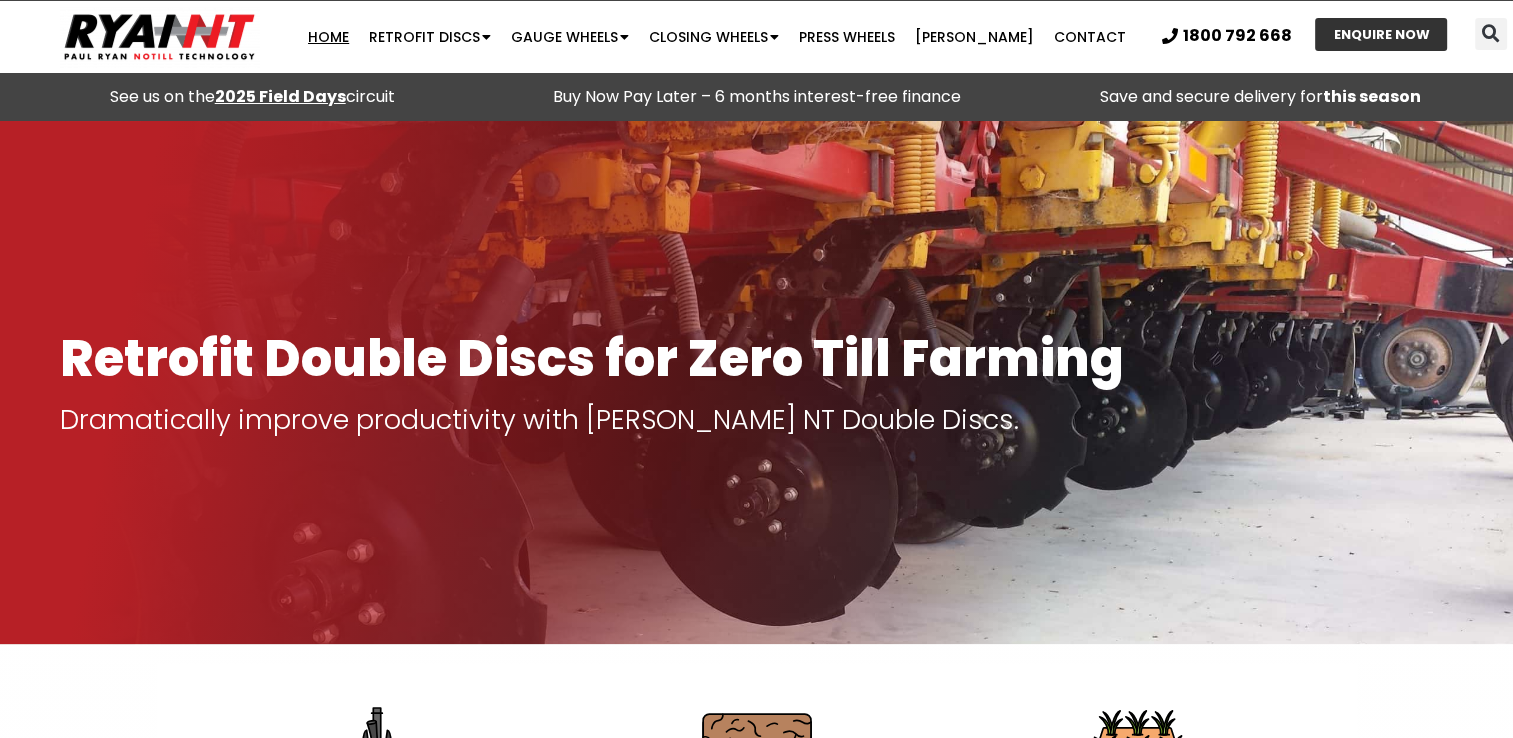 click on "Home" 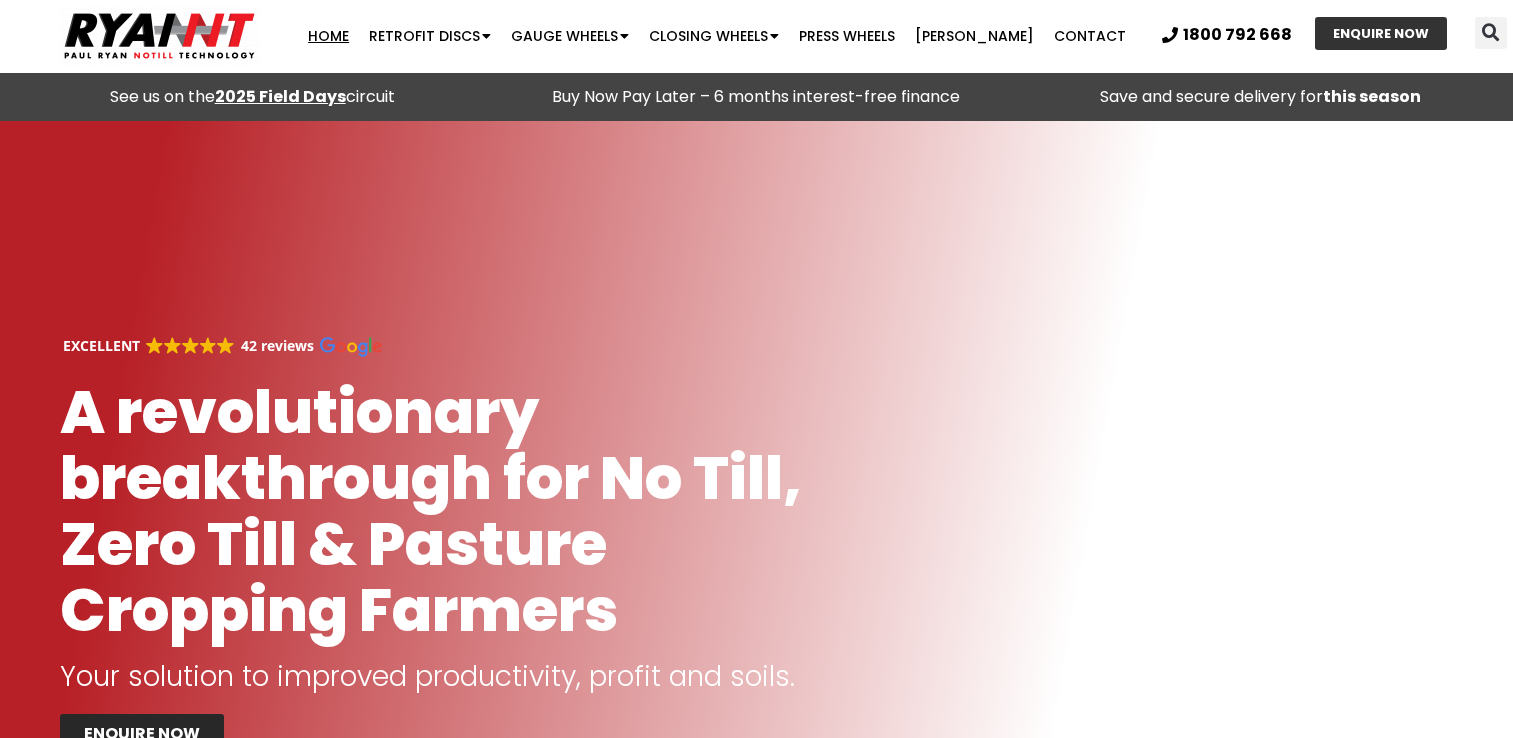 scroll, scrollTop: 915, scrollLeft: 0, axis: vertical 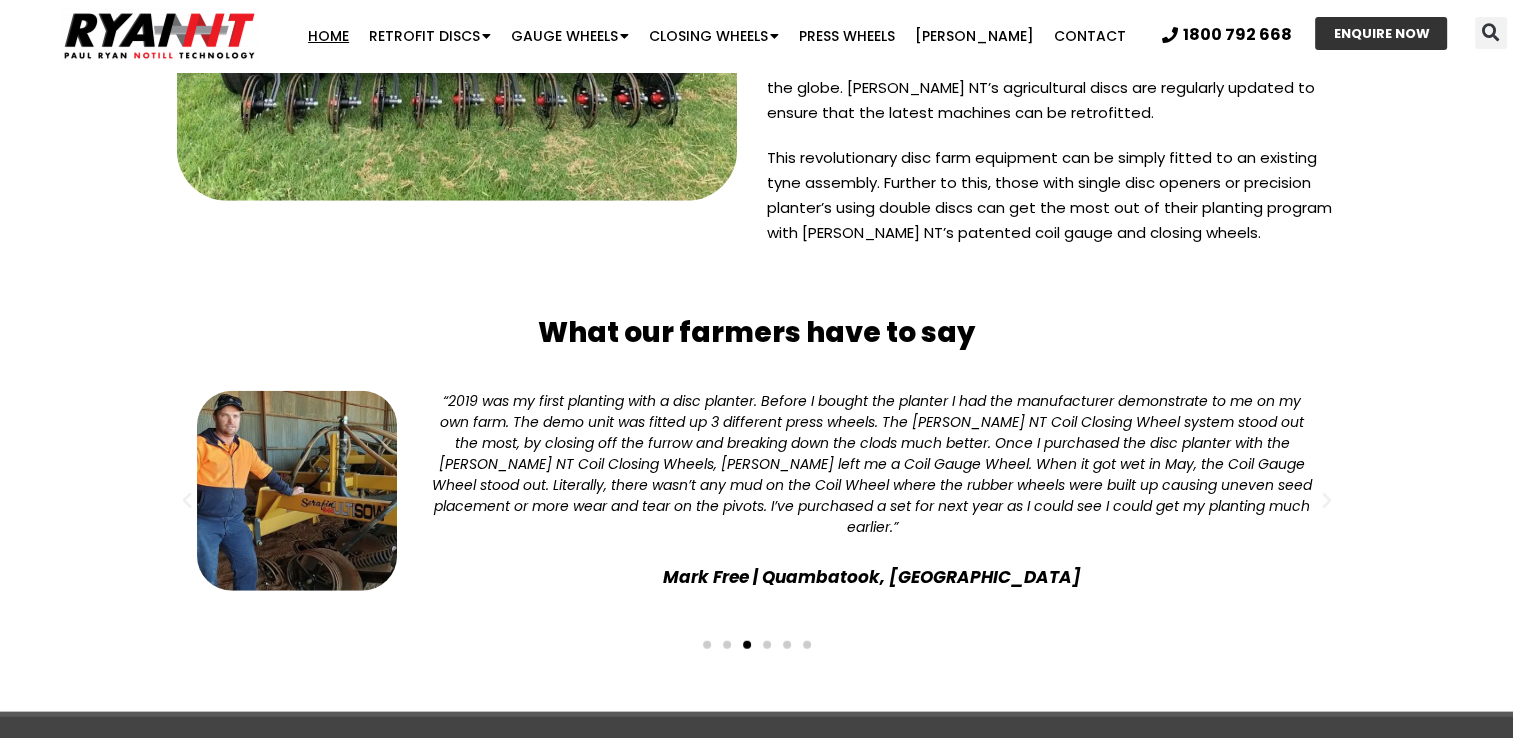 click at bounding box center [767, 645] 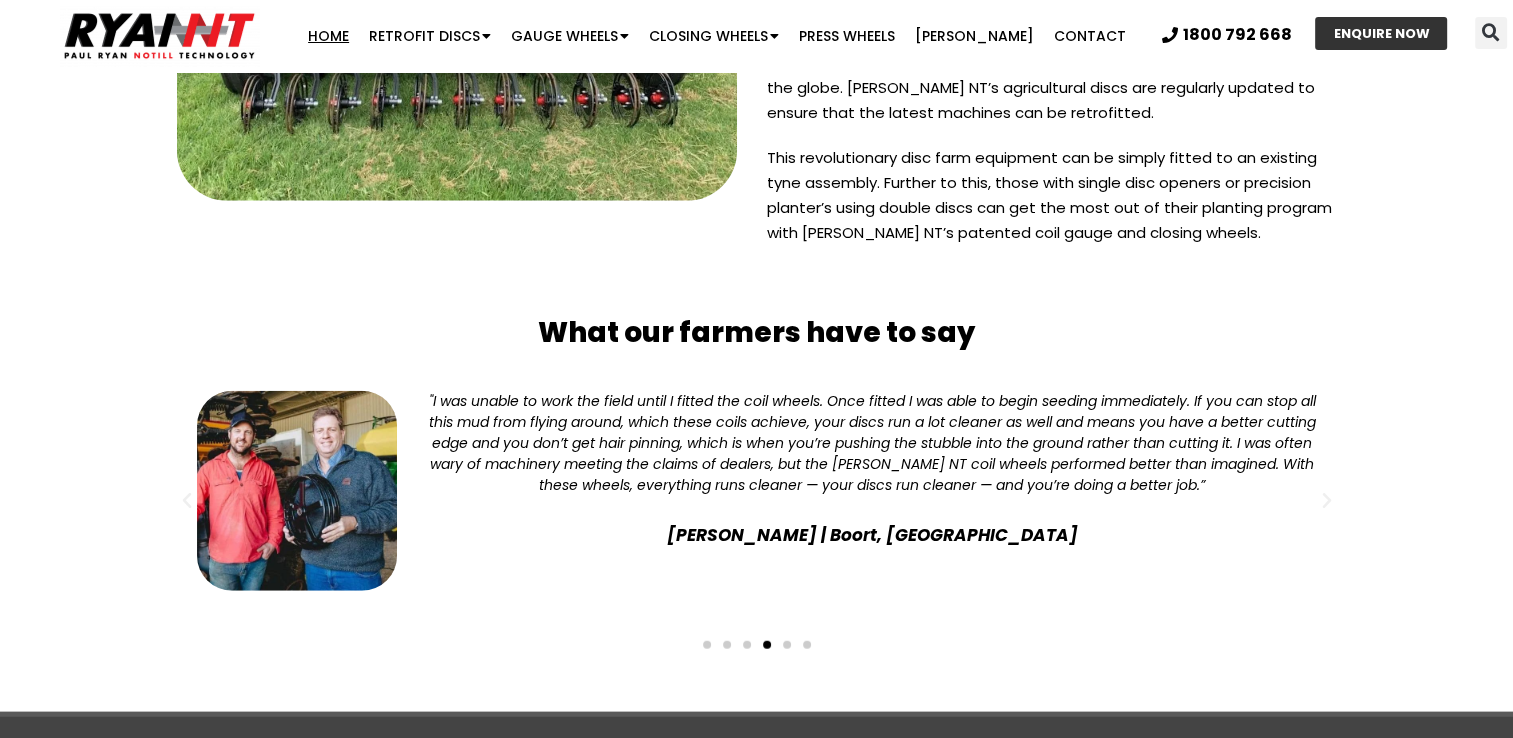 click at bounding box center [787, 645] 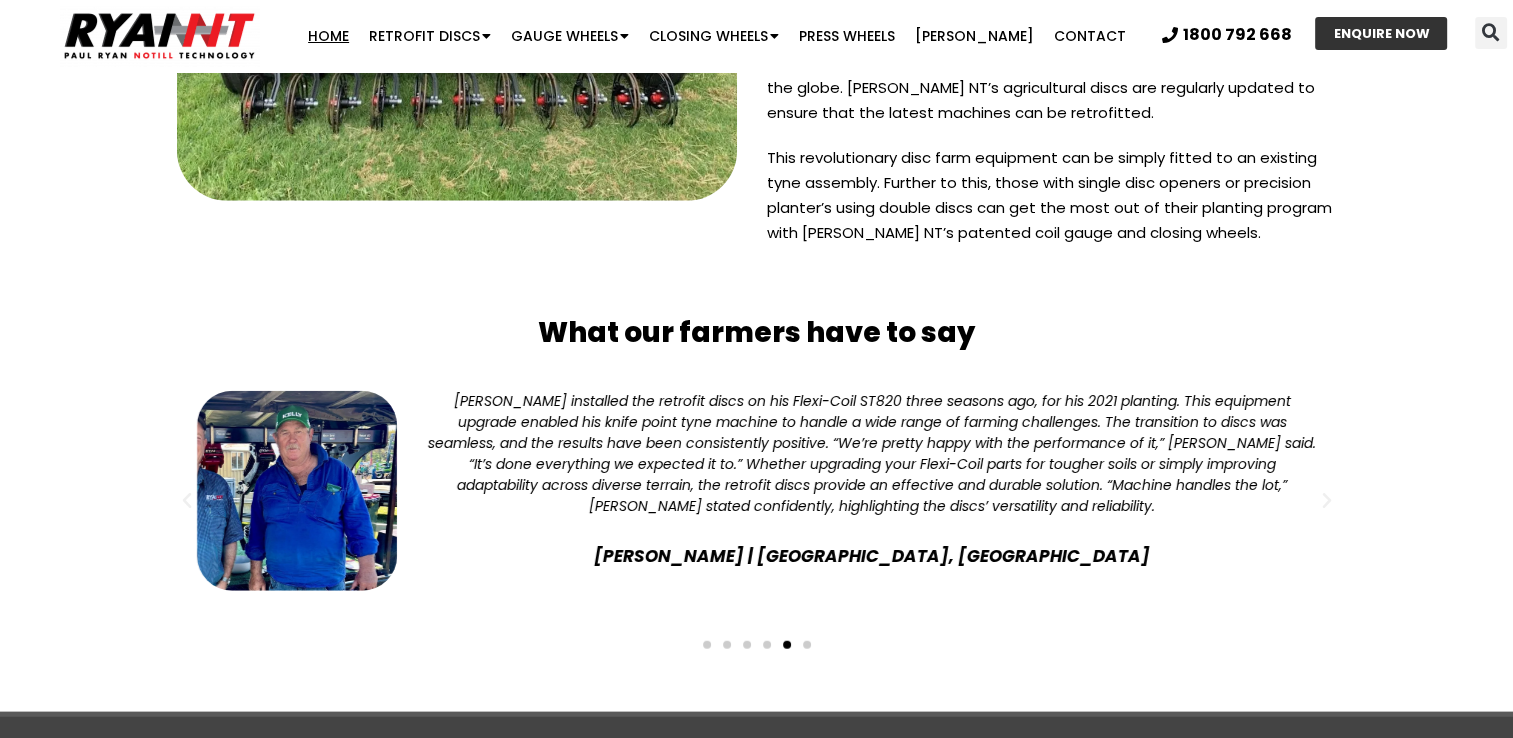 click at bounding box center (757, 643) 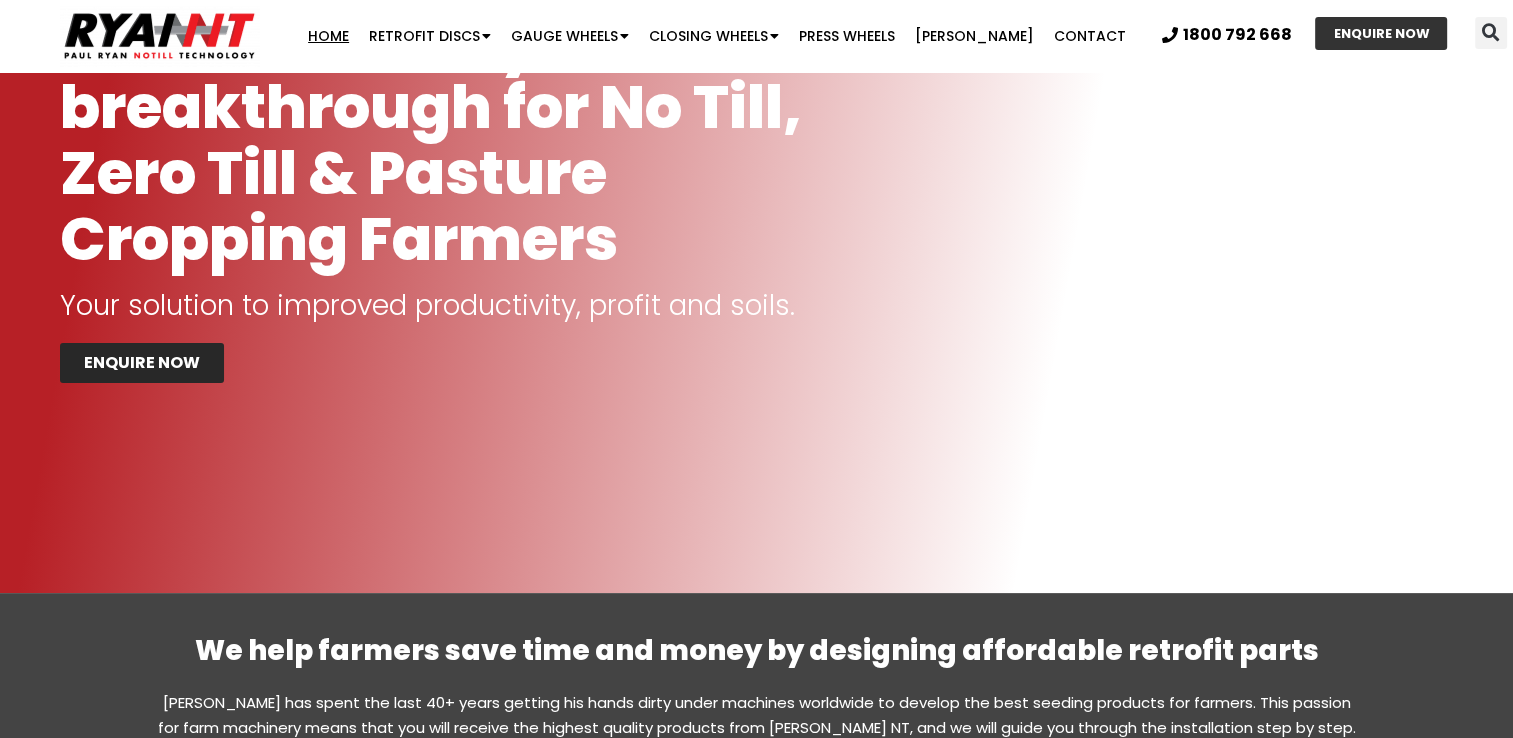 scroll, scrollTop: 372, scrollLeft: 0, axis: vertical 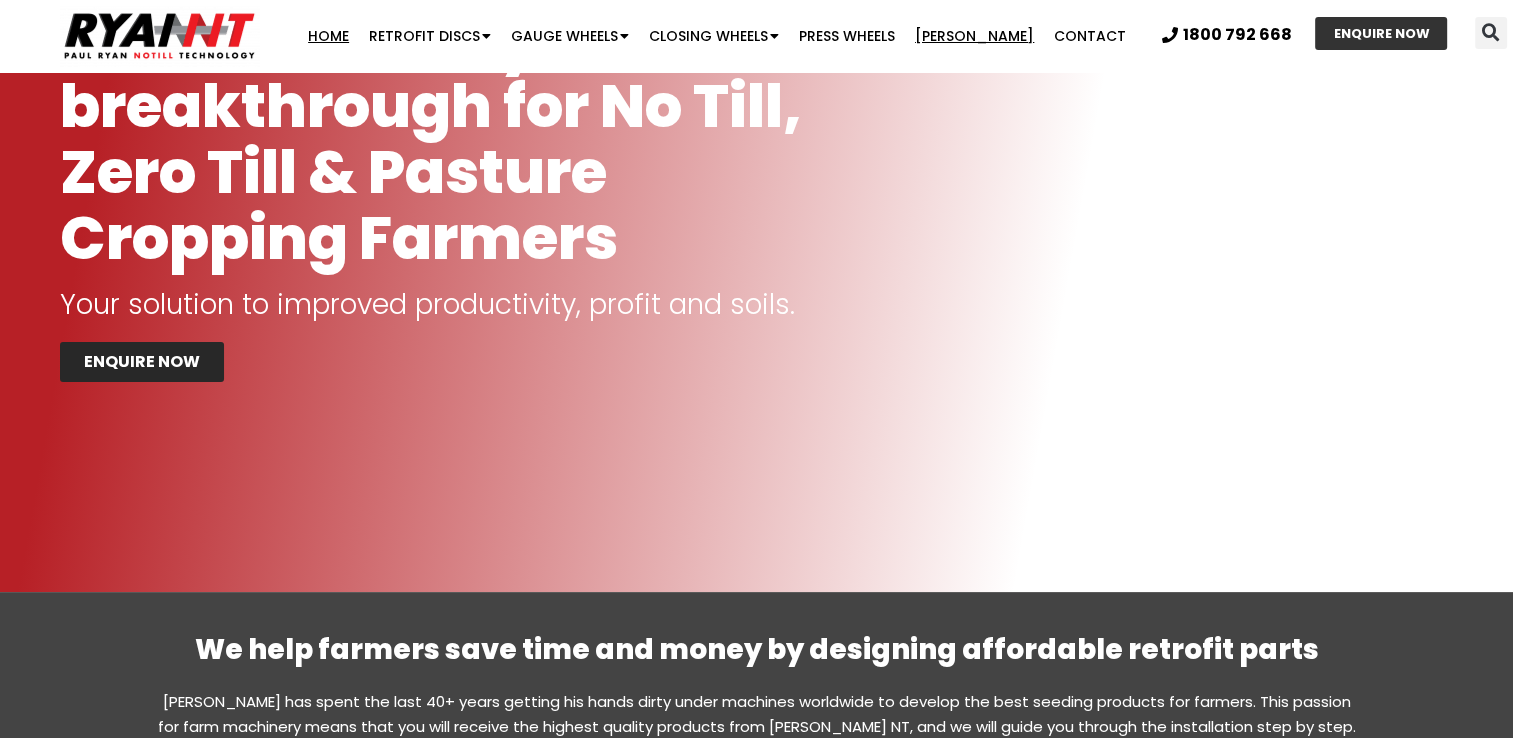 click on "[PERSON_NAME]" 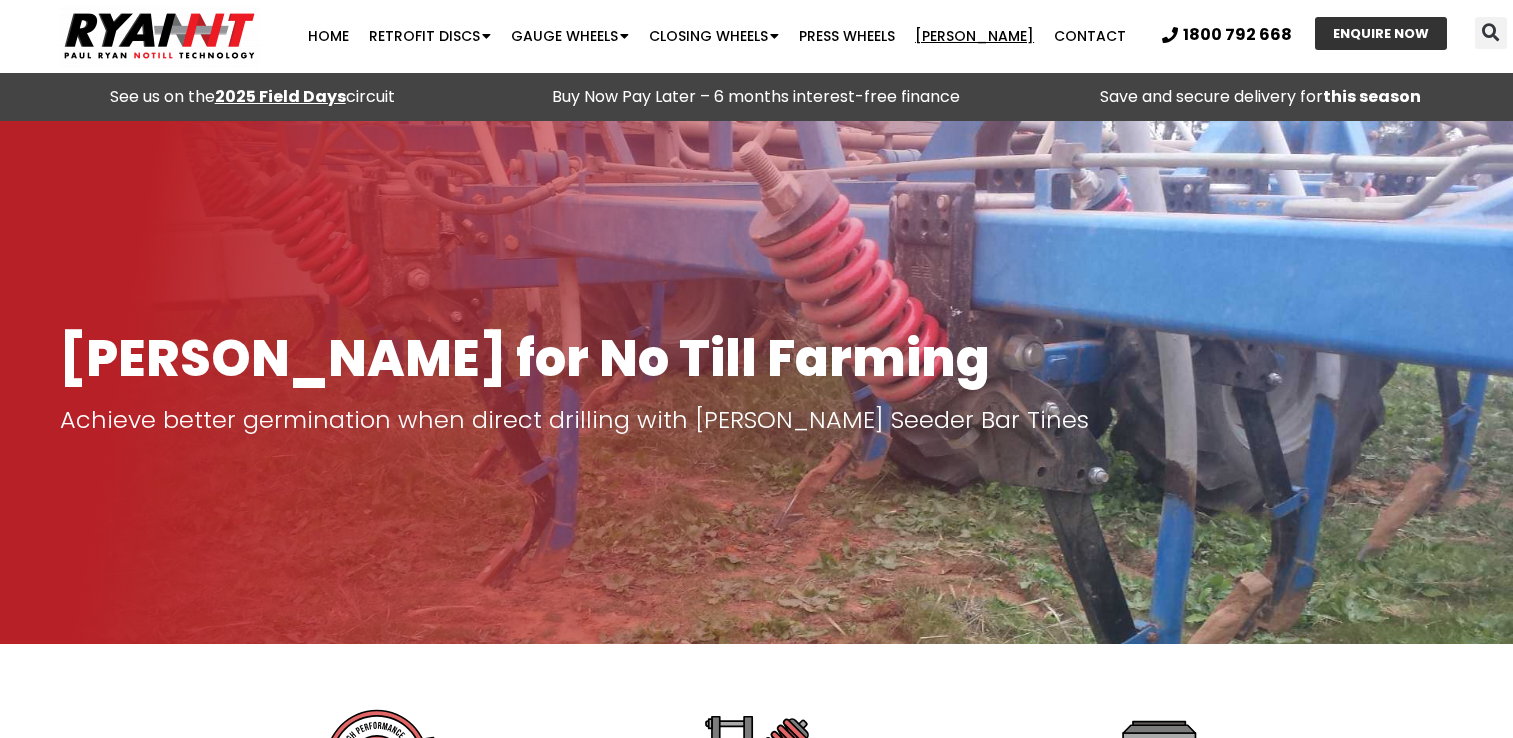 scroll, scrollTop: 428, scrollLeft: 0, axis: vertical 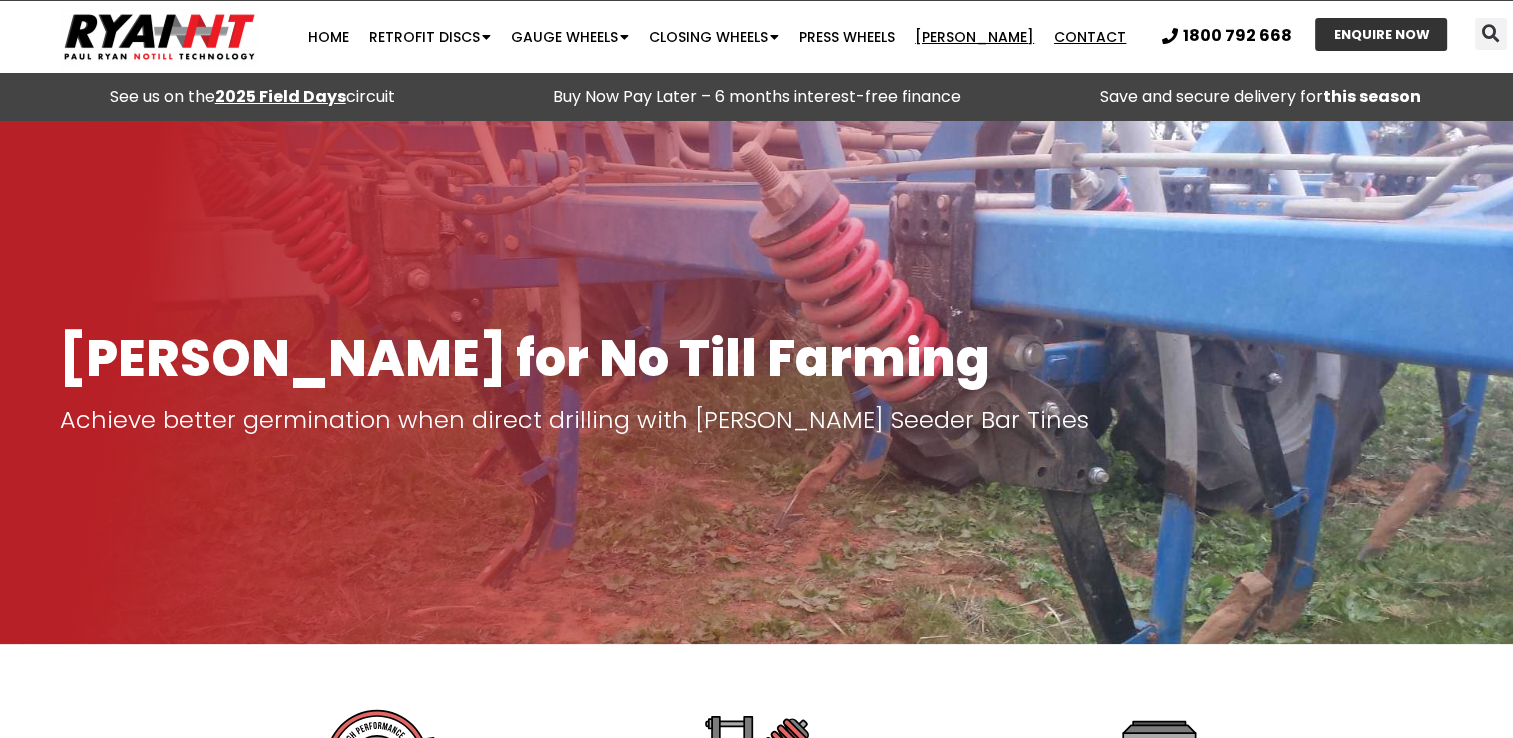 click on "Contact" 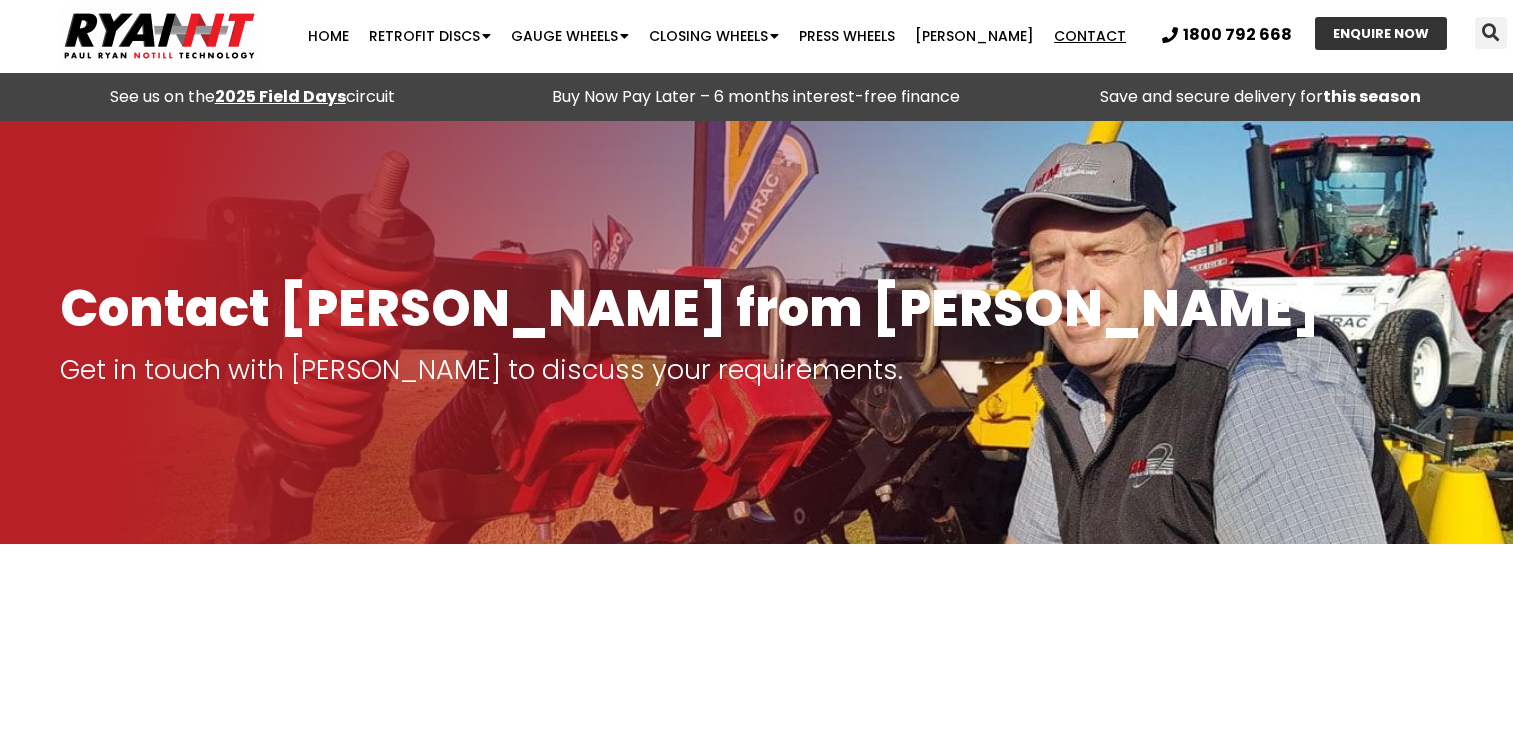 scroll, scrollTop: 1111, scrollLeft: 0, axis: vertical 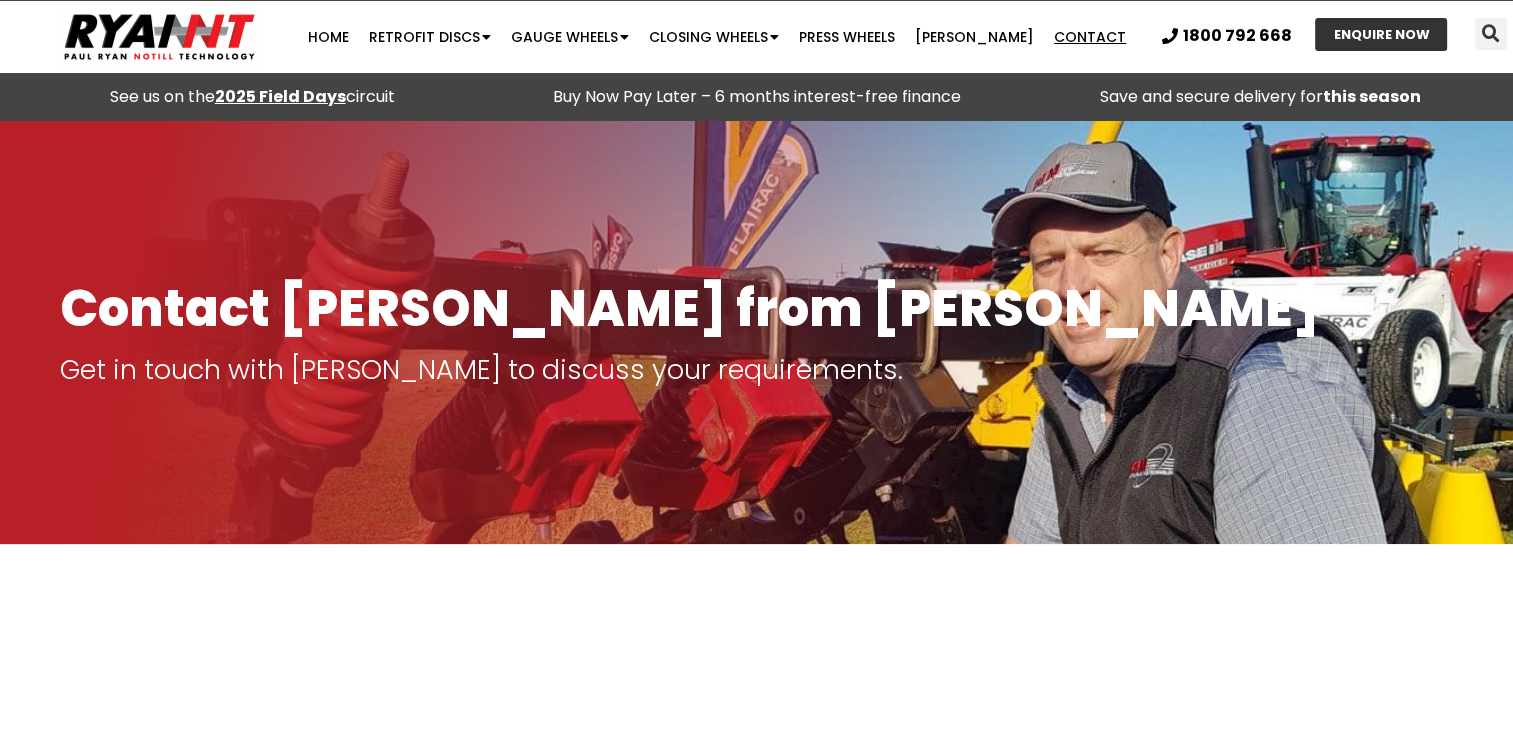 click at bounding box center [160, 37] 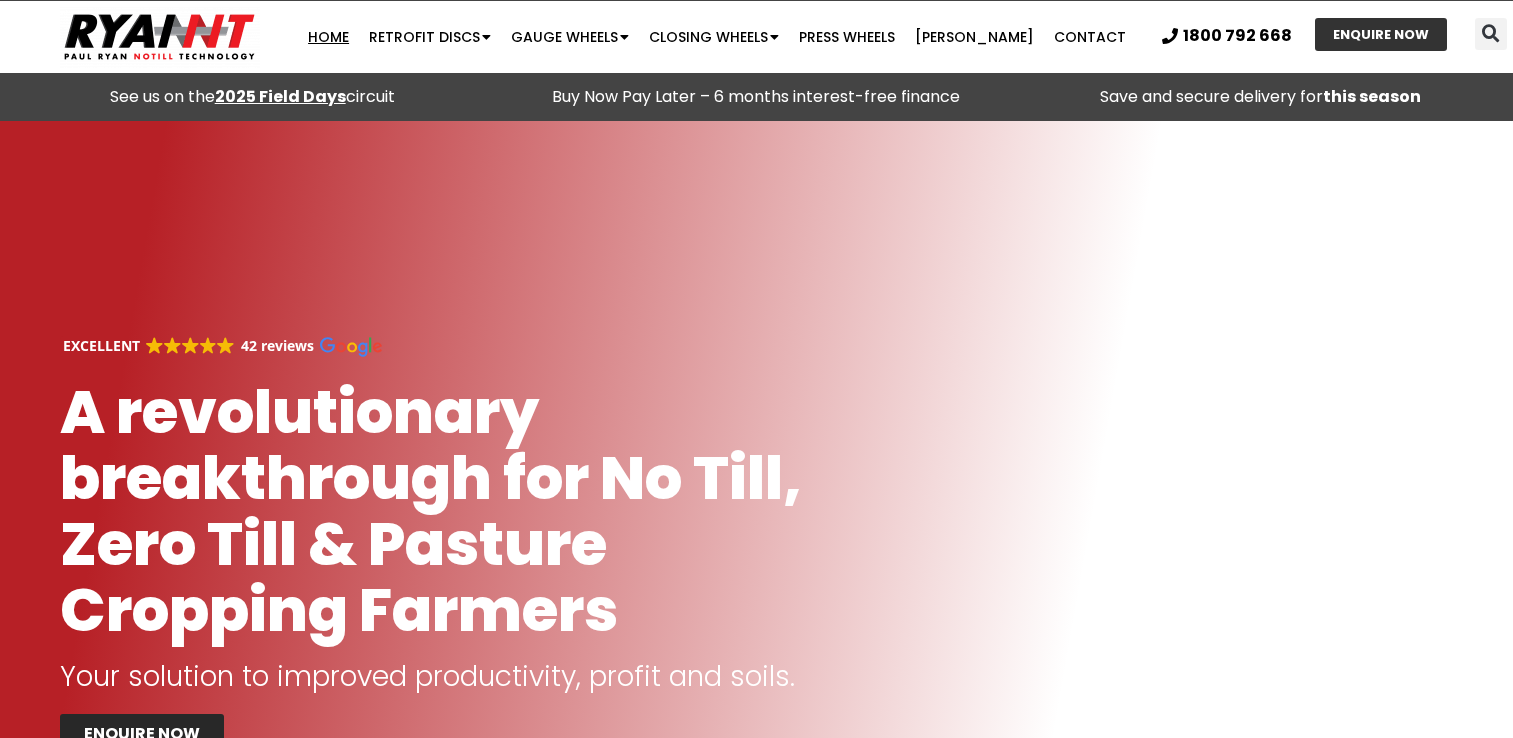 scroll, scrollTop: 0, scrollLeft: 0, axis: both 